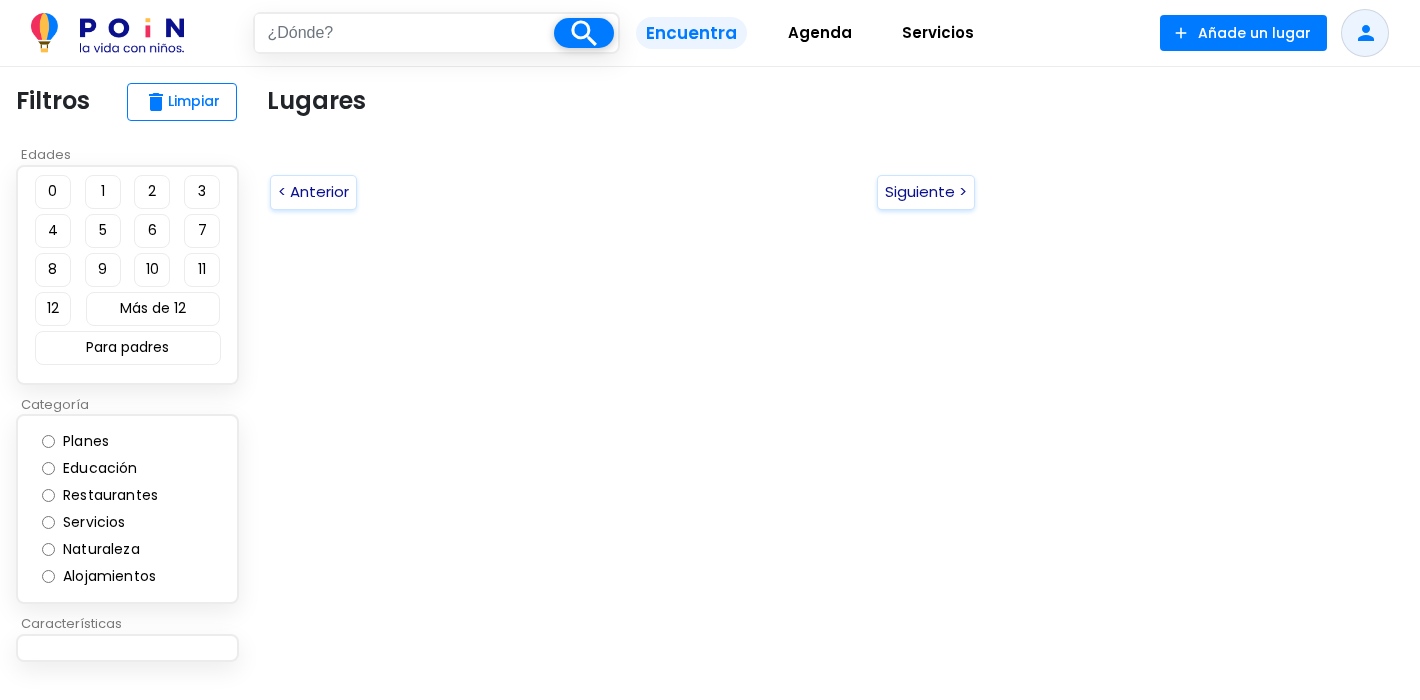 scroll, scrollTop: 0, scrollLeft: 0, axis: both 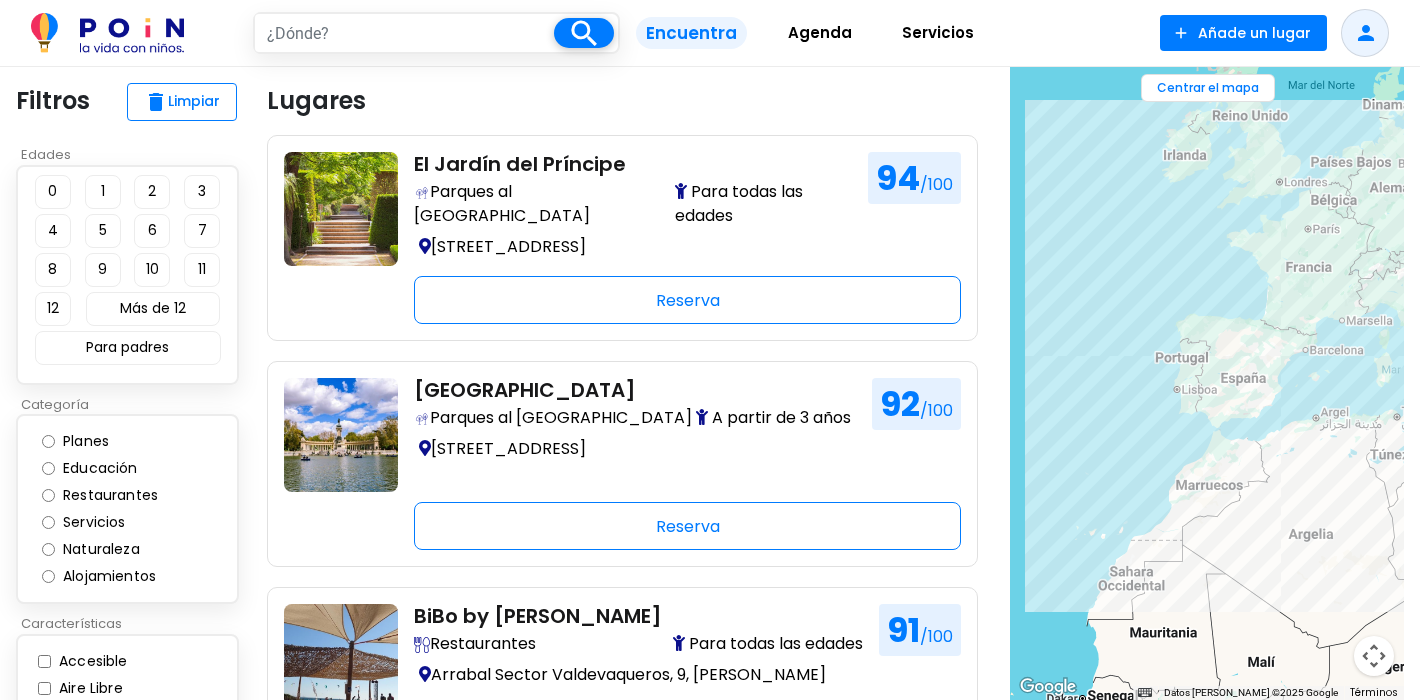 click on "Restaurantes" at bounding box center [118, 495] 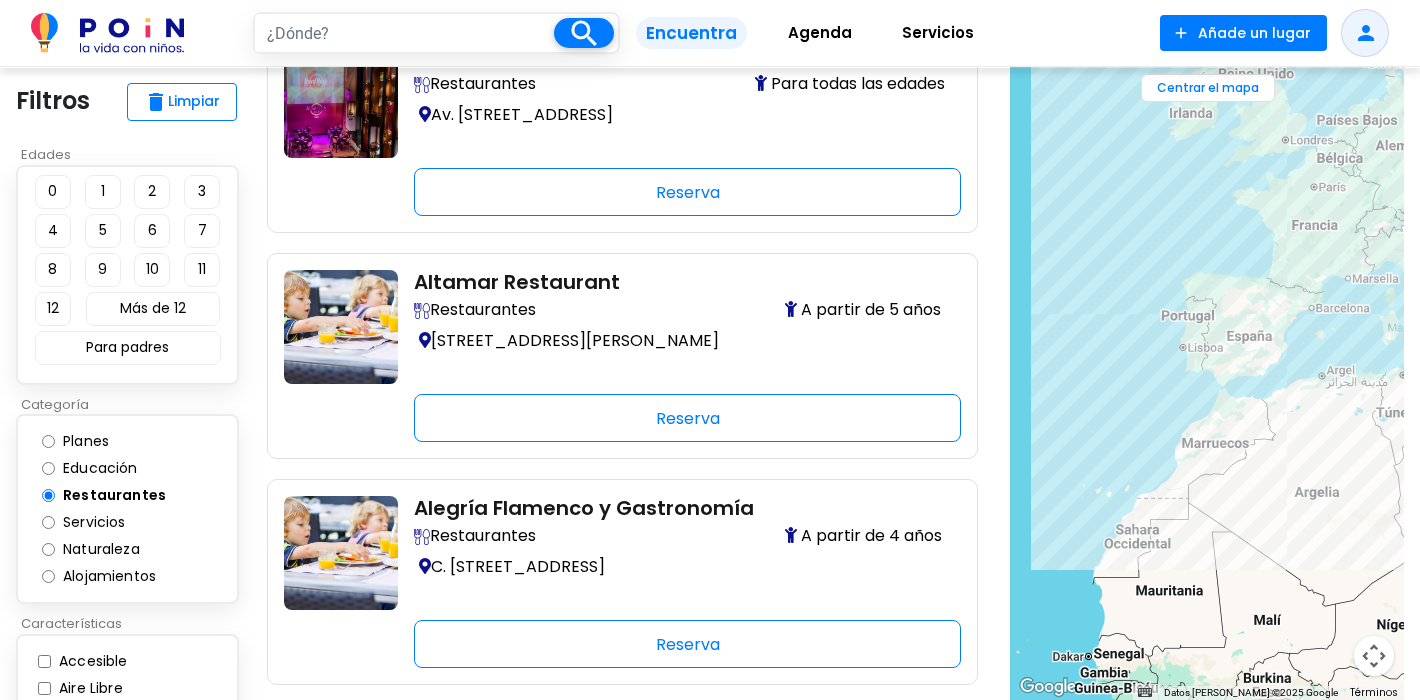 scroll, scrollTop: 1991, scrollLeft: 0, axis: vertical 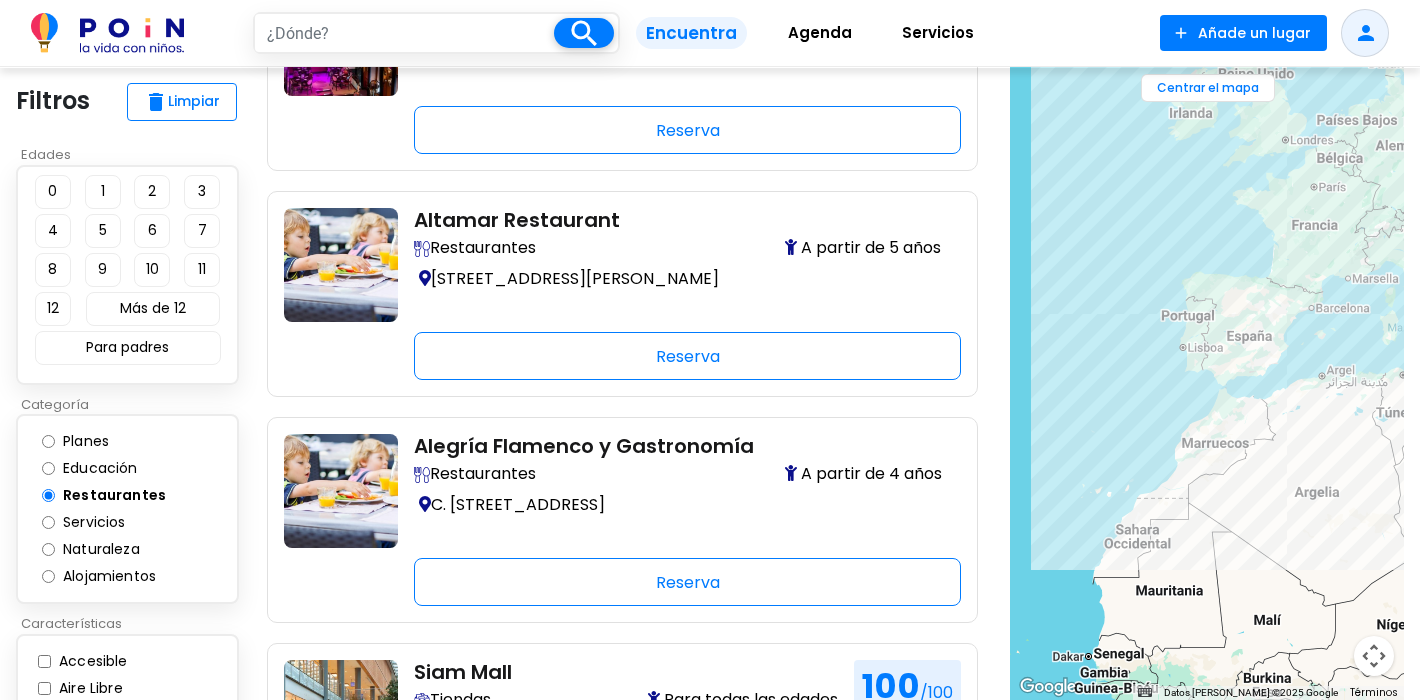click at bounding box center (404, 33) 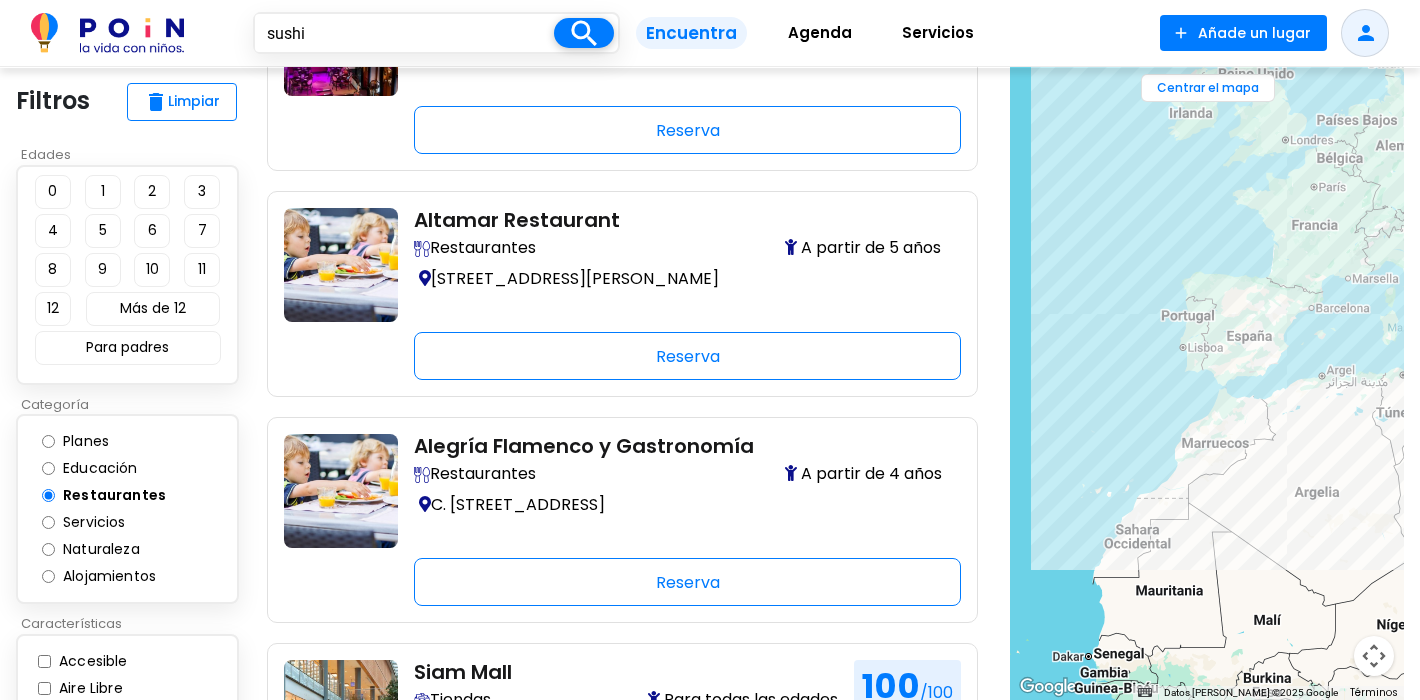 type on "sushi" 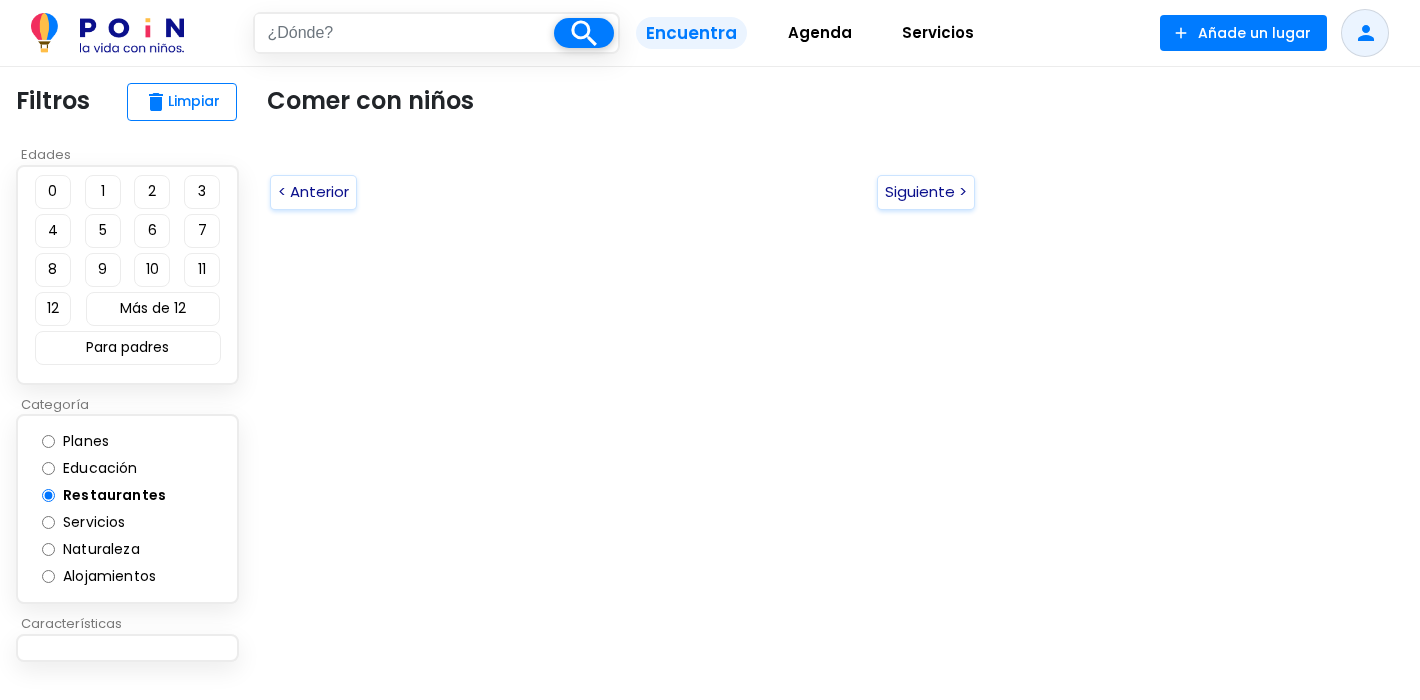 scroll, scrollTop: 0, scrollLeft: 0, axis: both 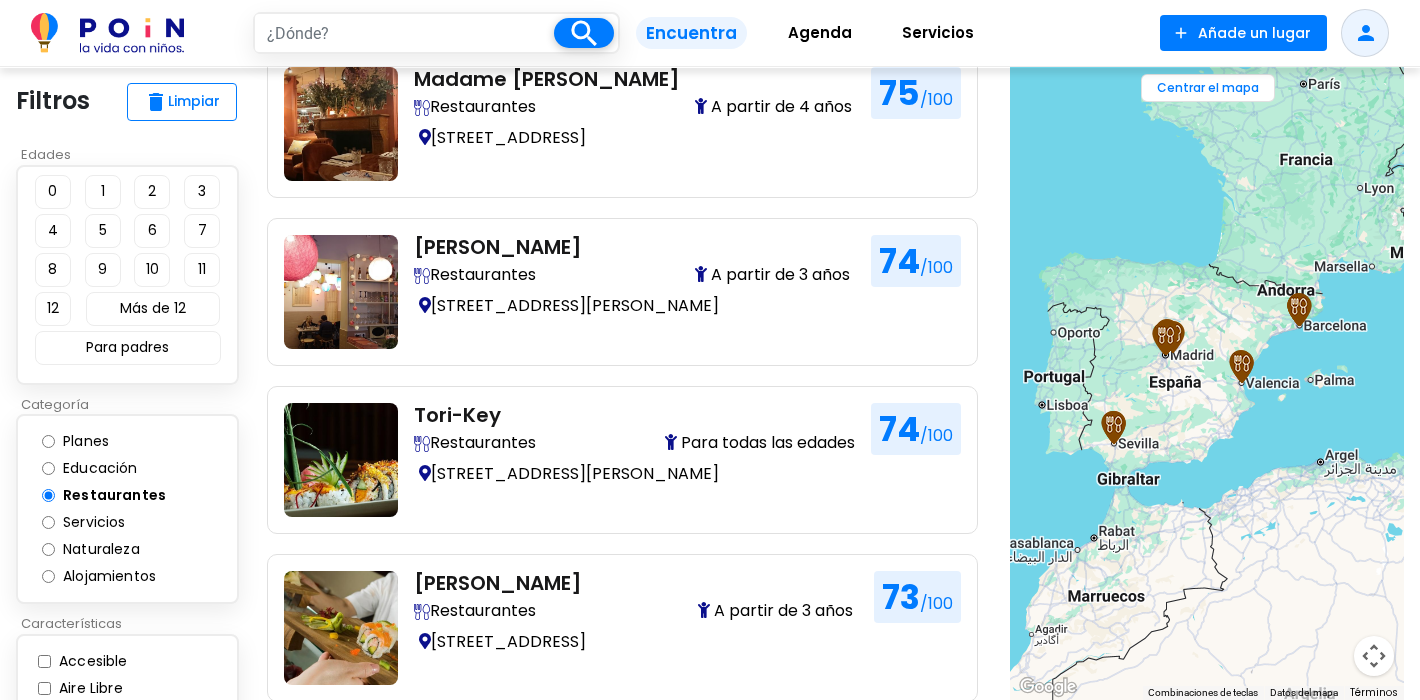 click on "Agenda" at bounding box center (820, 33) 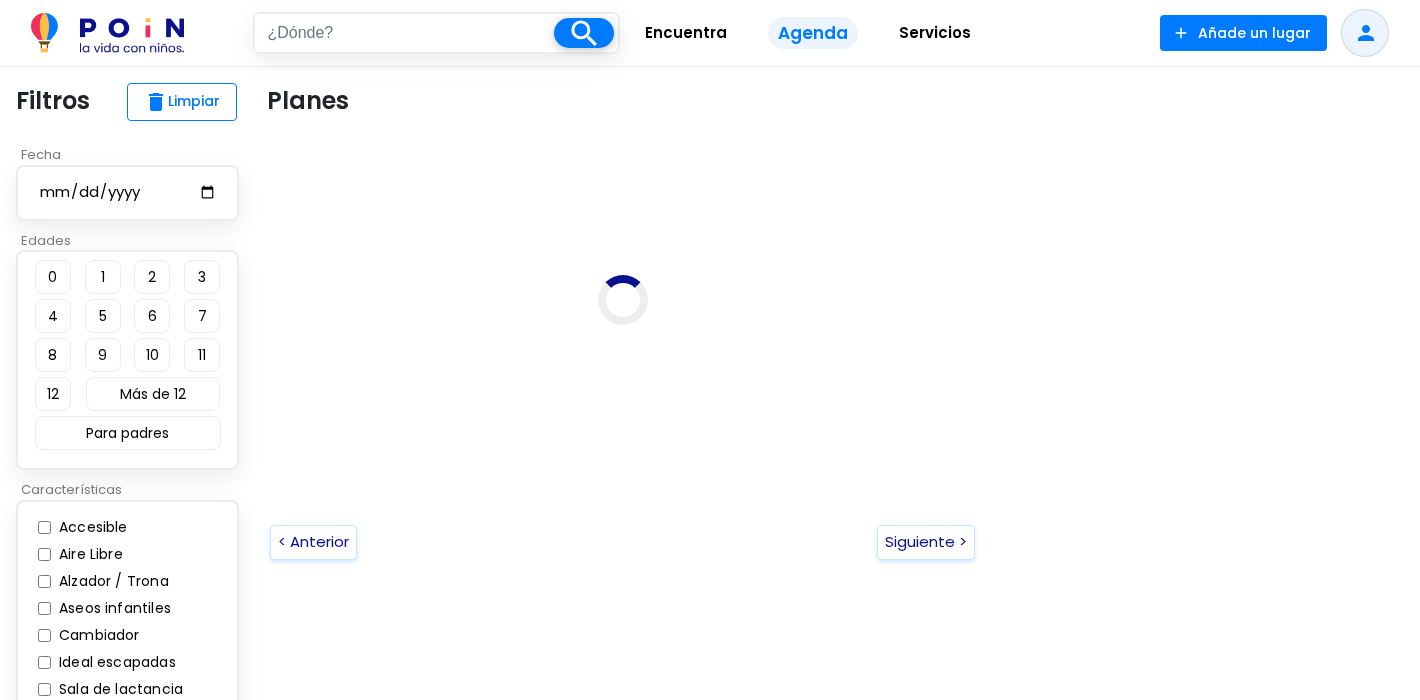 scroll, scrollTop: 0, scrollLeft: 0, axis: both 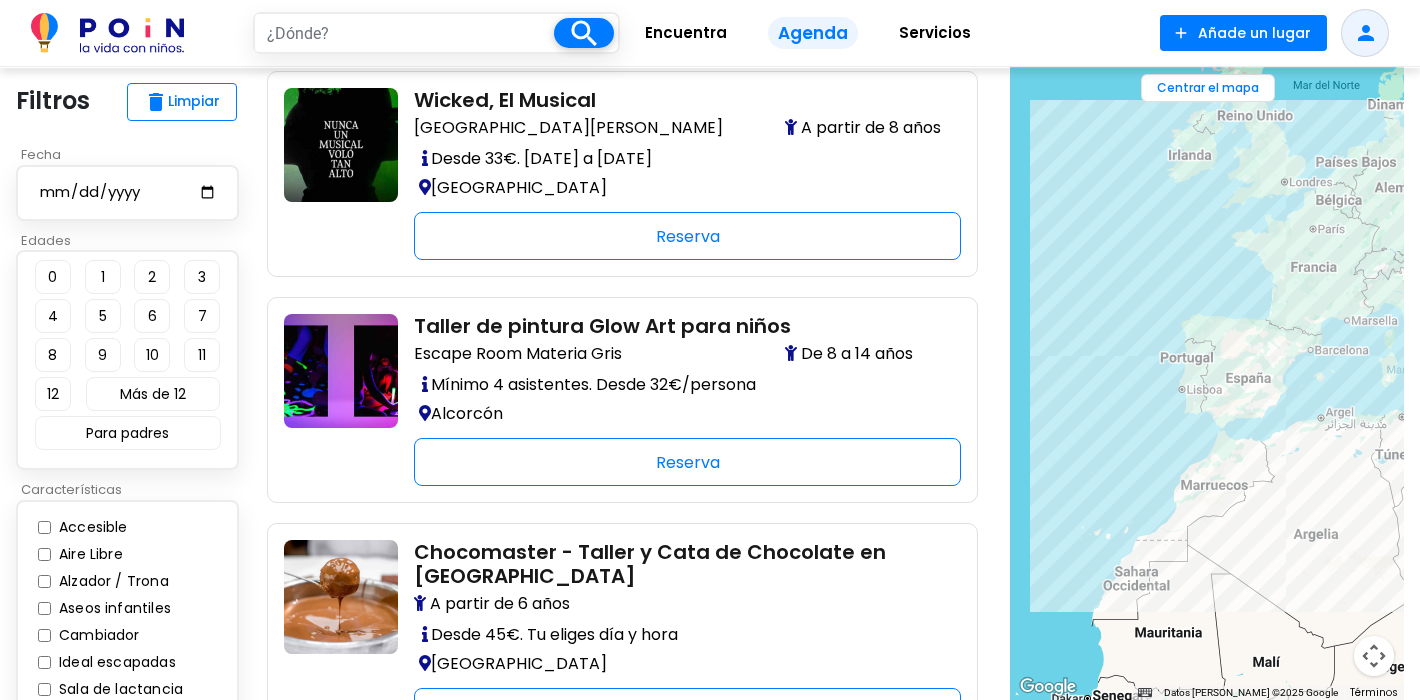 click on "Servicios" at bounding box center [935, 33] 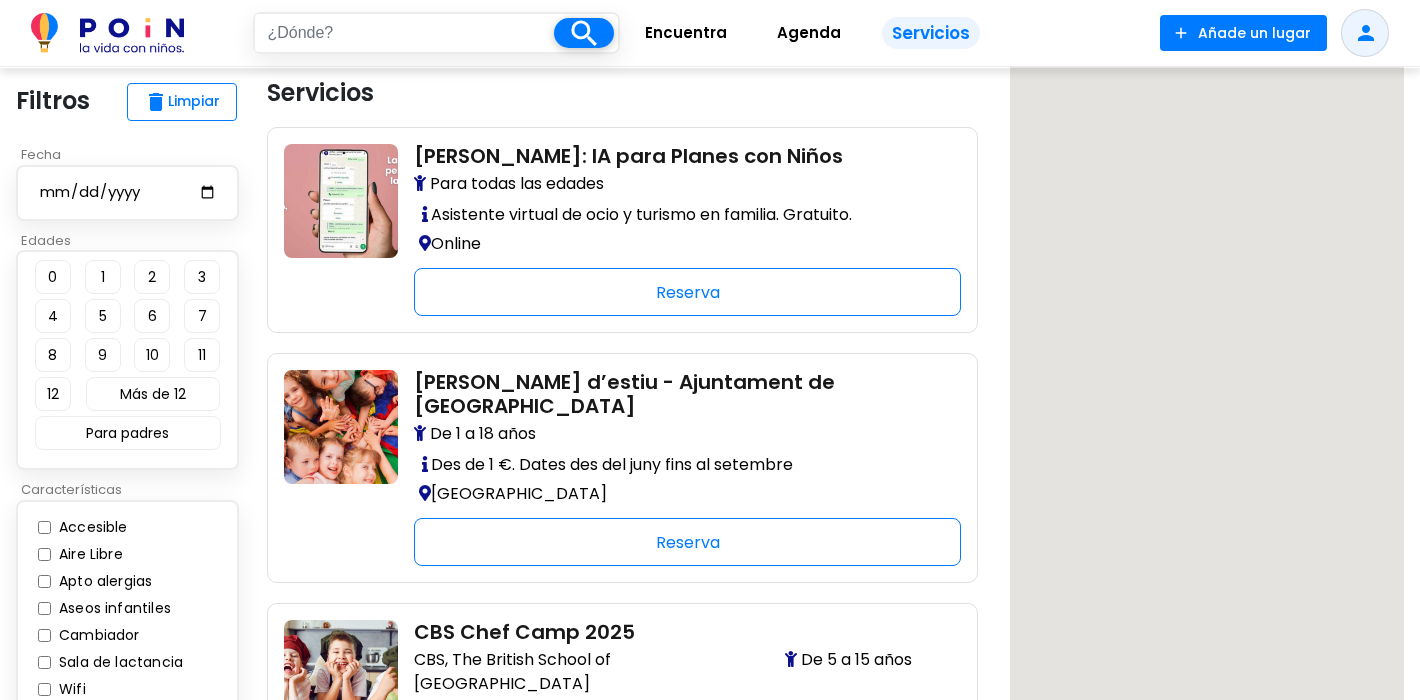 scroll, scrollTop: 8, scrollLeft: 0, axis: vertical 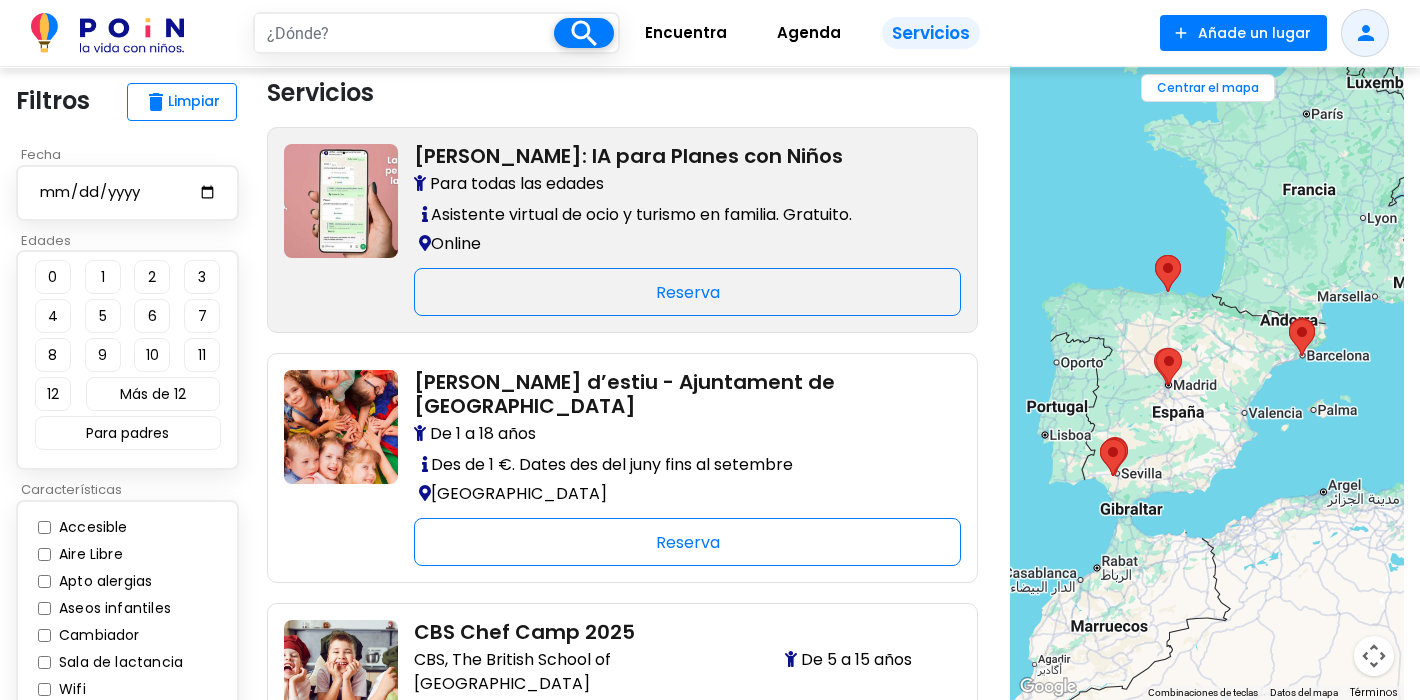 click on "Asistente virtual de ocio y turismo en familia. Gratuito." at bounding box center (679, 214) 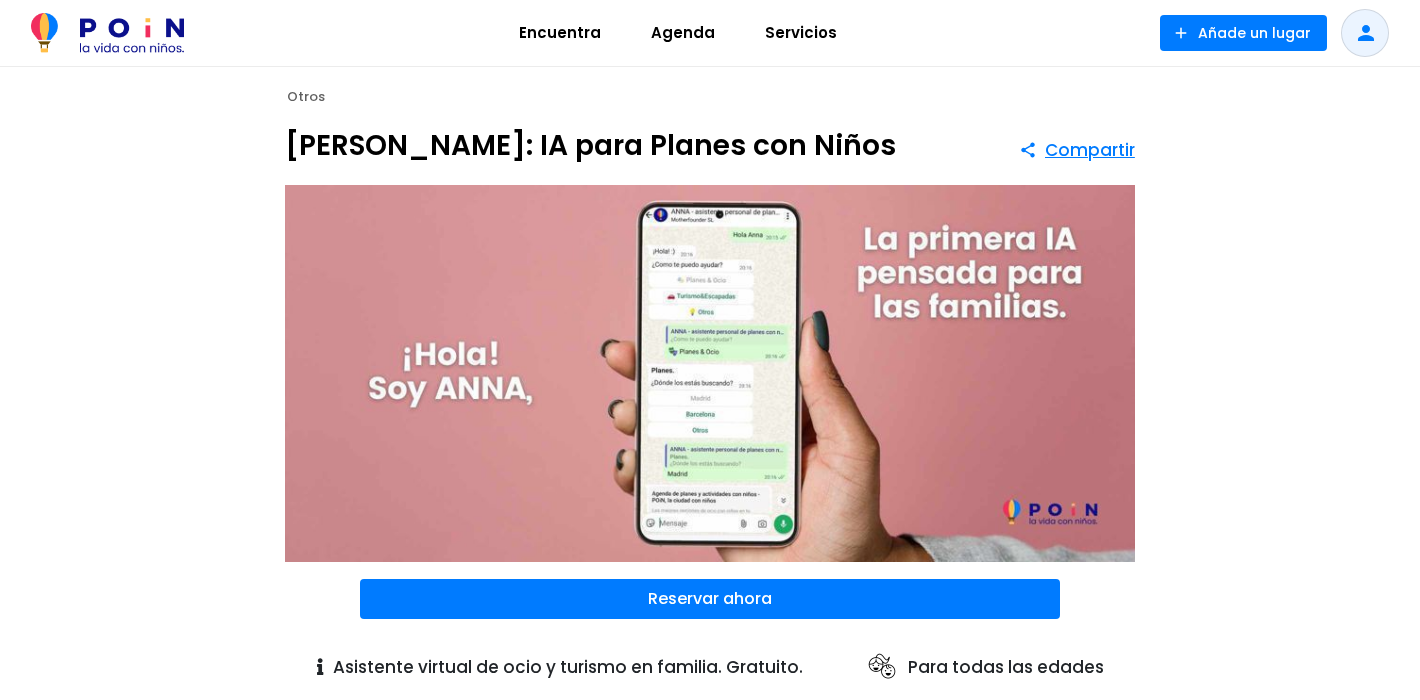 scroll, scrollTop: 0, scrollLeft: 0, axis: both 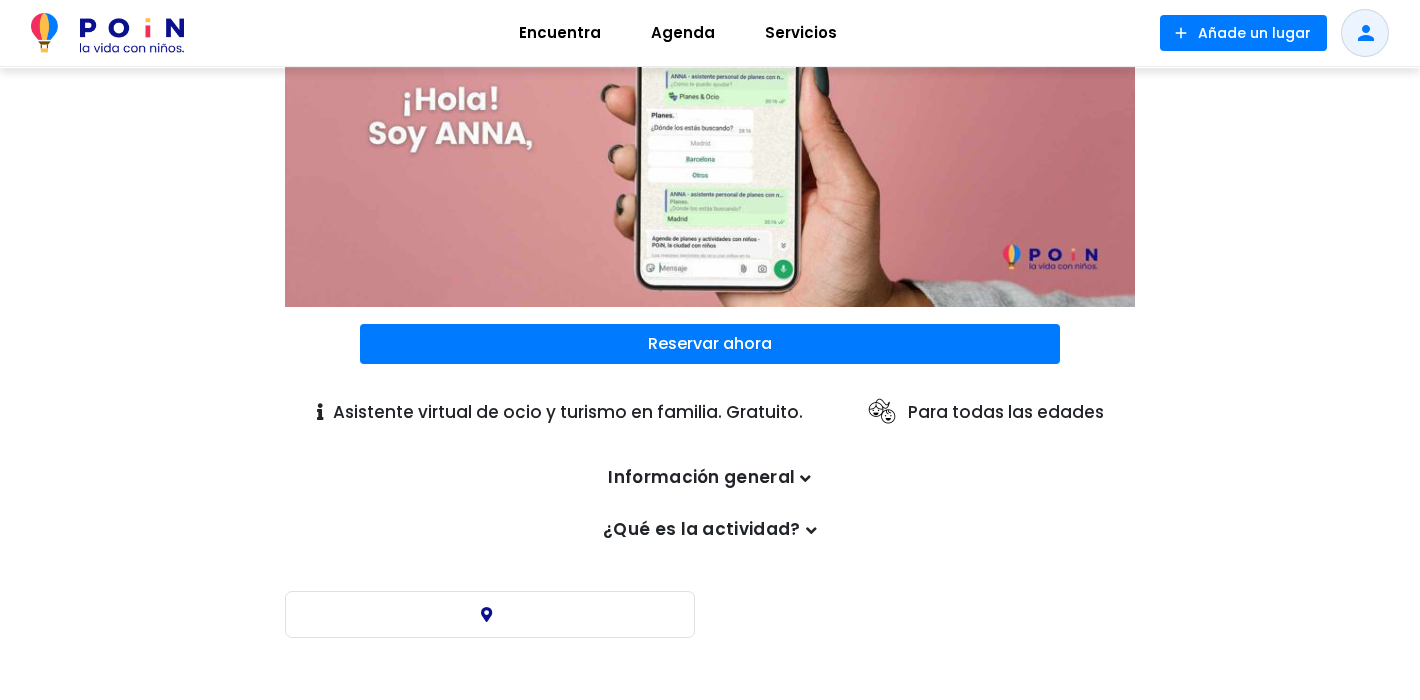click on "Información general" at bounding box center (710, 478) 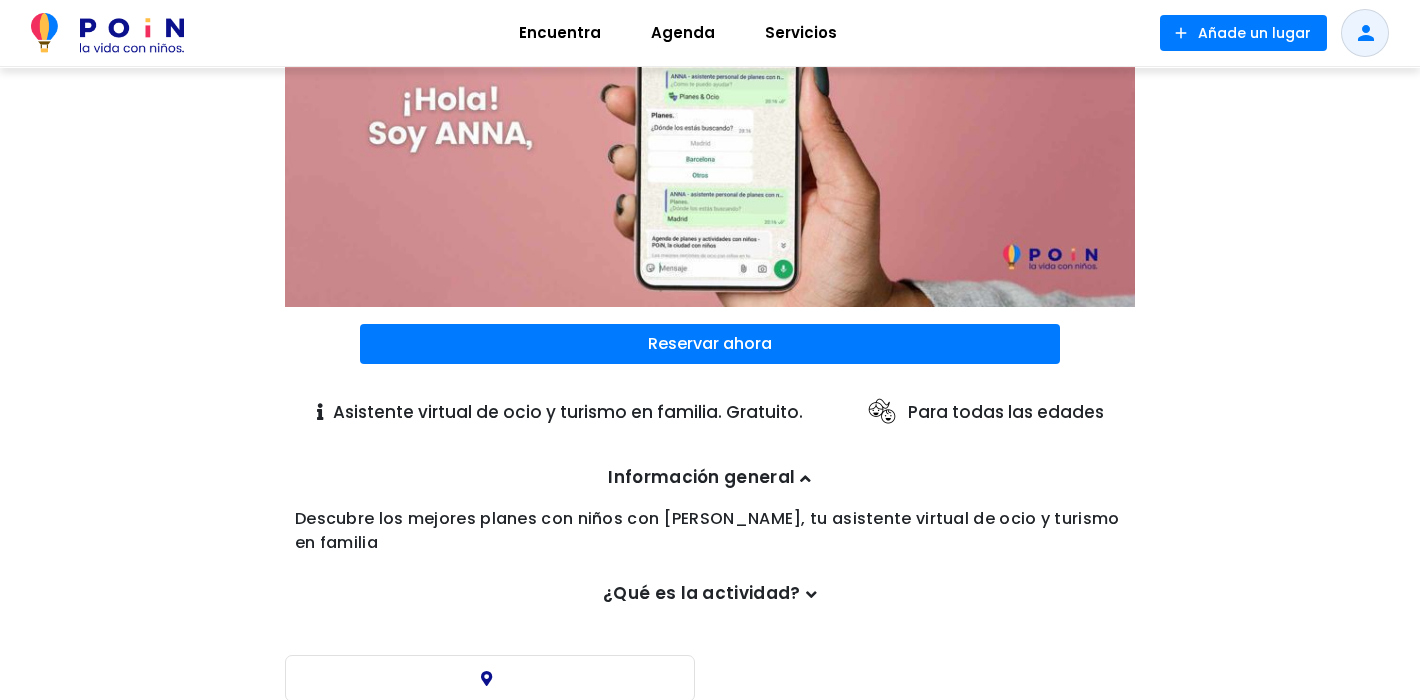 click on "¿Qué es la actividad?" at bounding box center [710, 594] 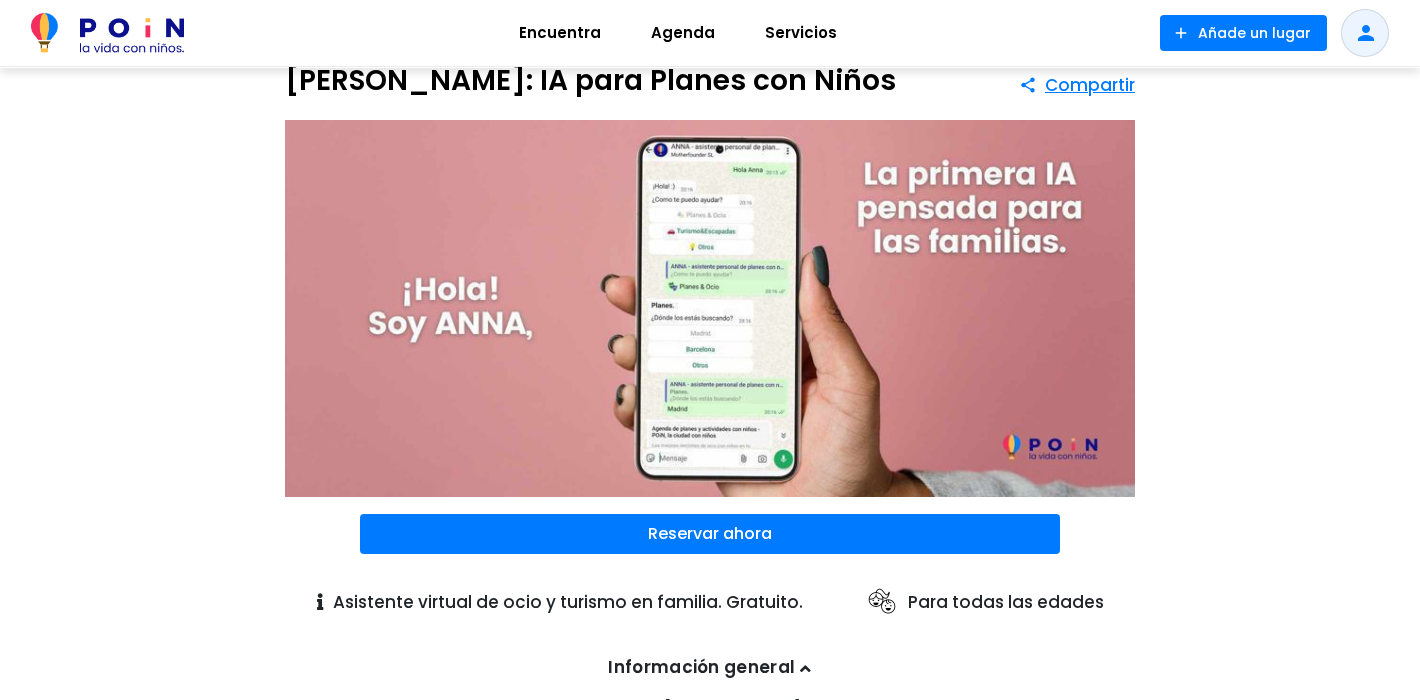 scroll, scrollTop: 0, scrollLeft: 0, axis: both 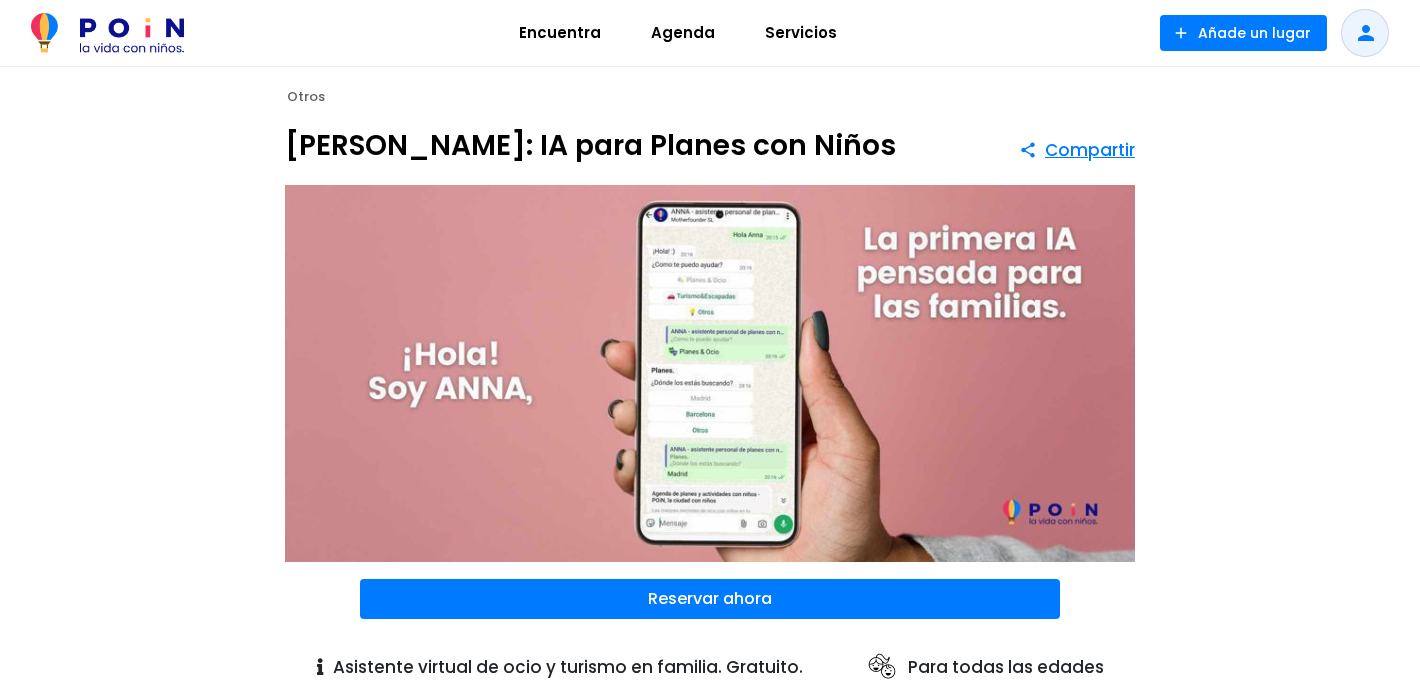click on "Agenda" at bounding box center (683, 33) 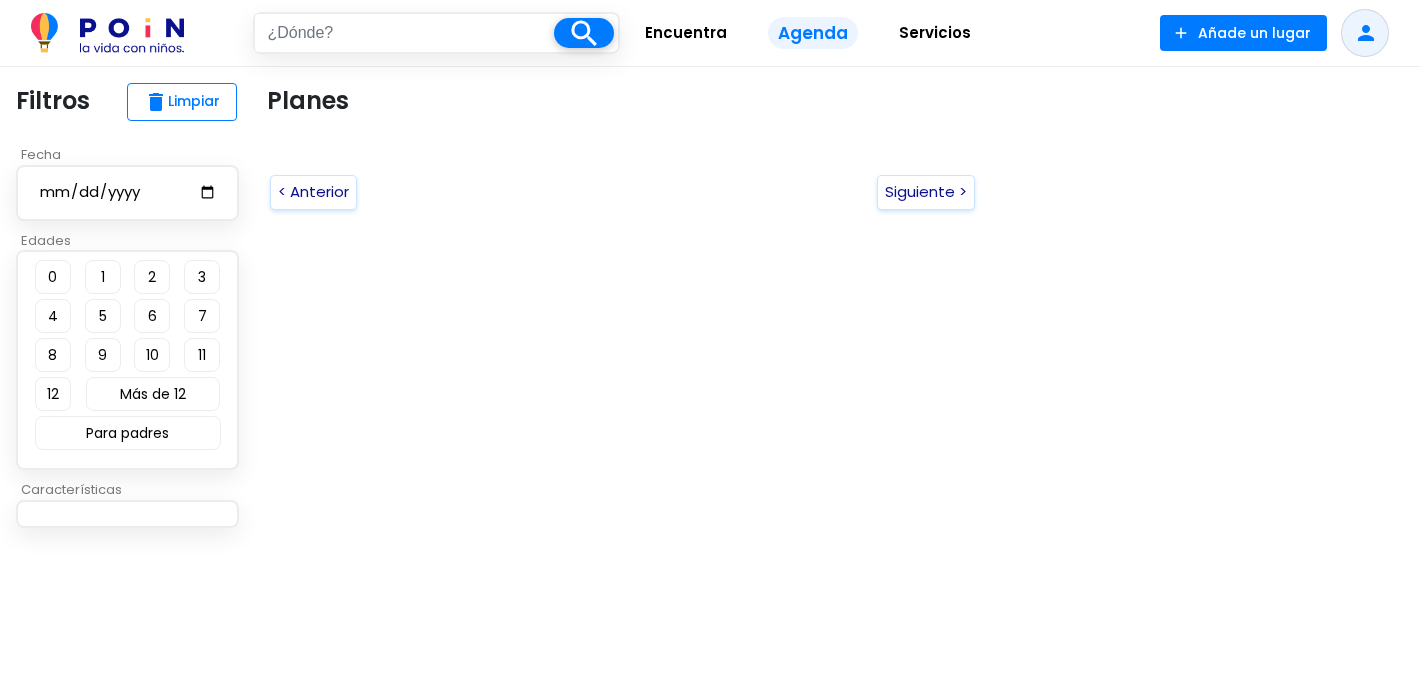 scroll, scrollTop: 0, scrollLeft: 0, axis: both 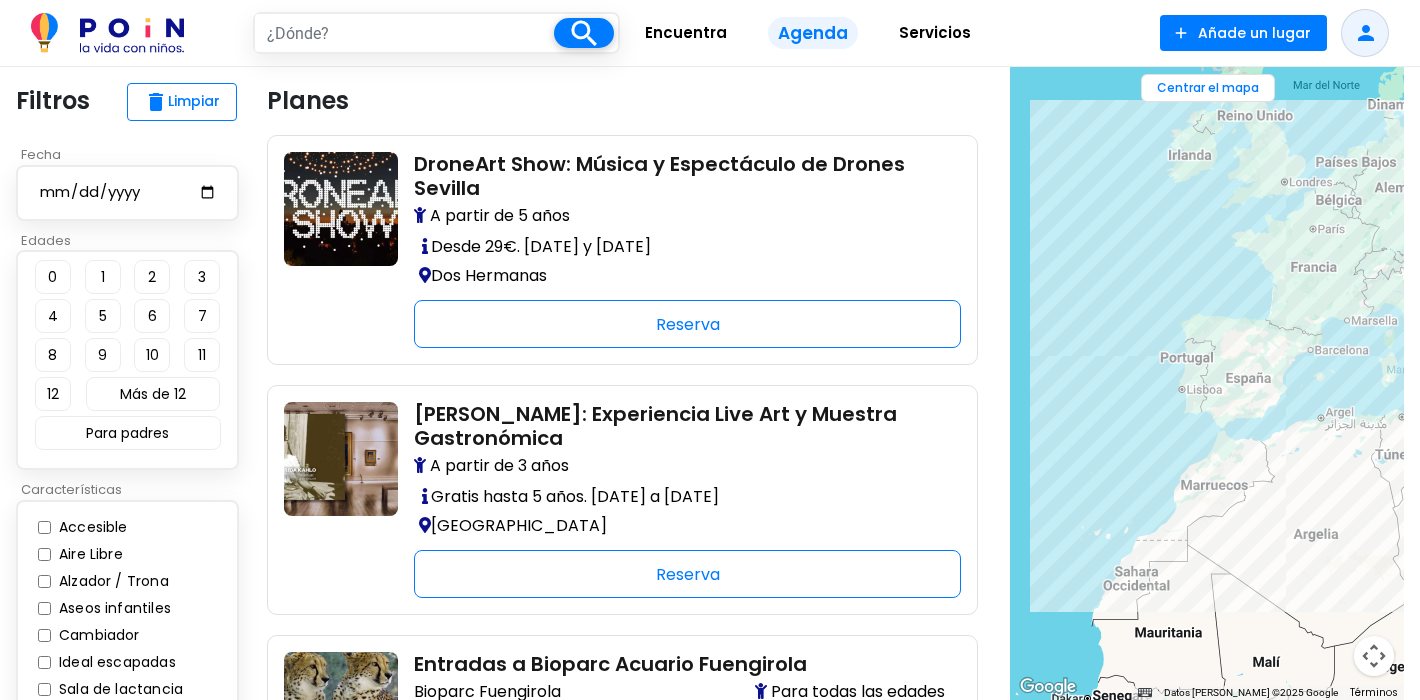 click on "Encuentra" at bounding box center (686, 33) 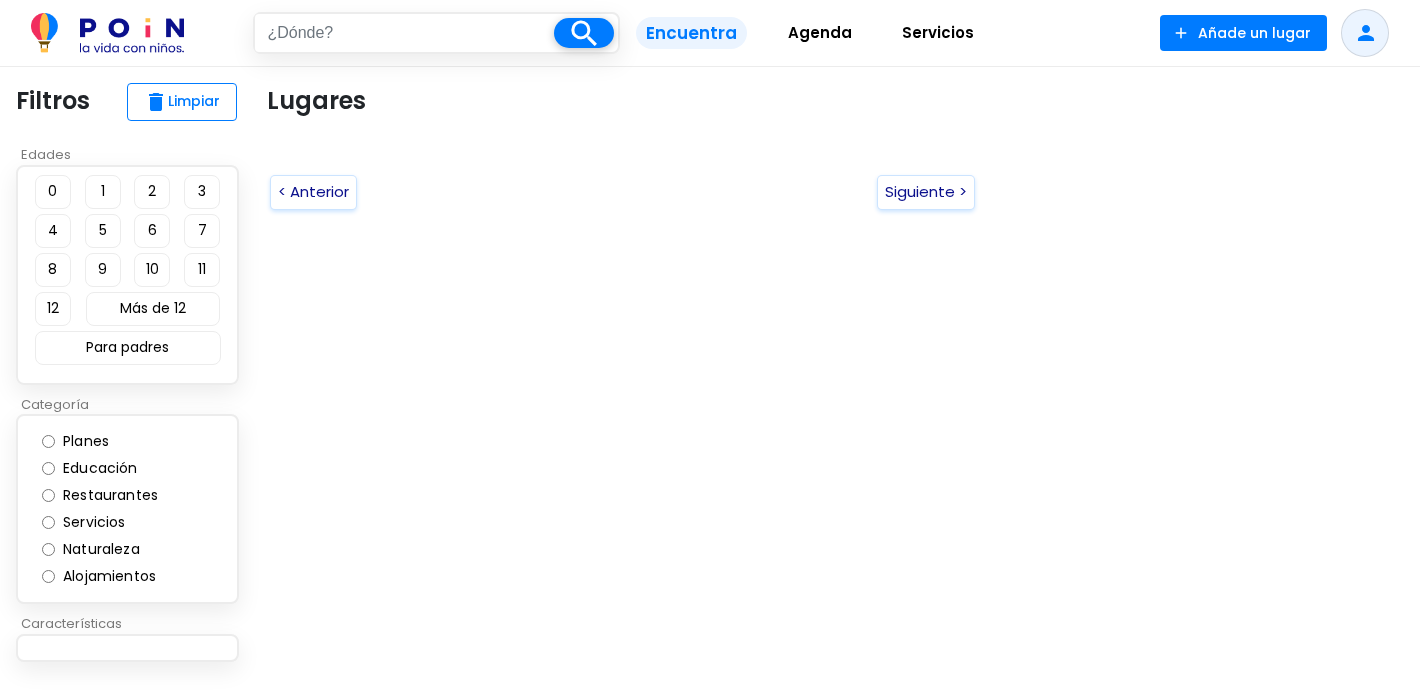 scroll, scrollTop: 0, scrollLeft: 0, axis: both 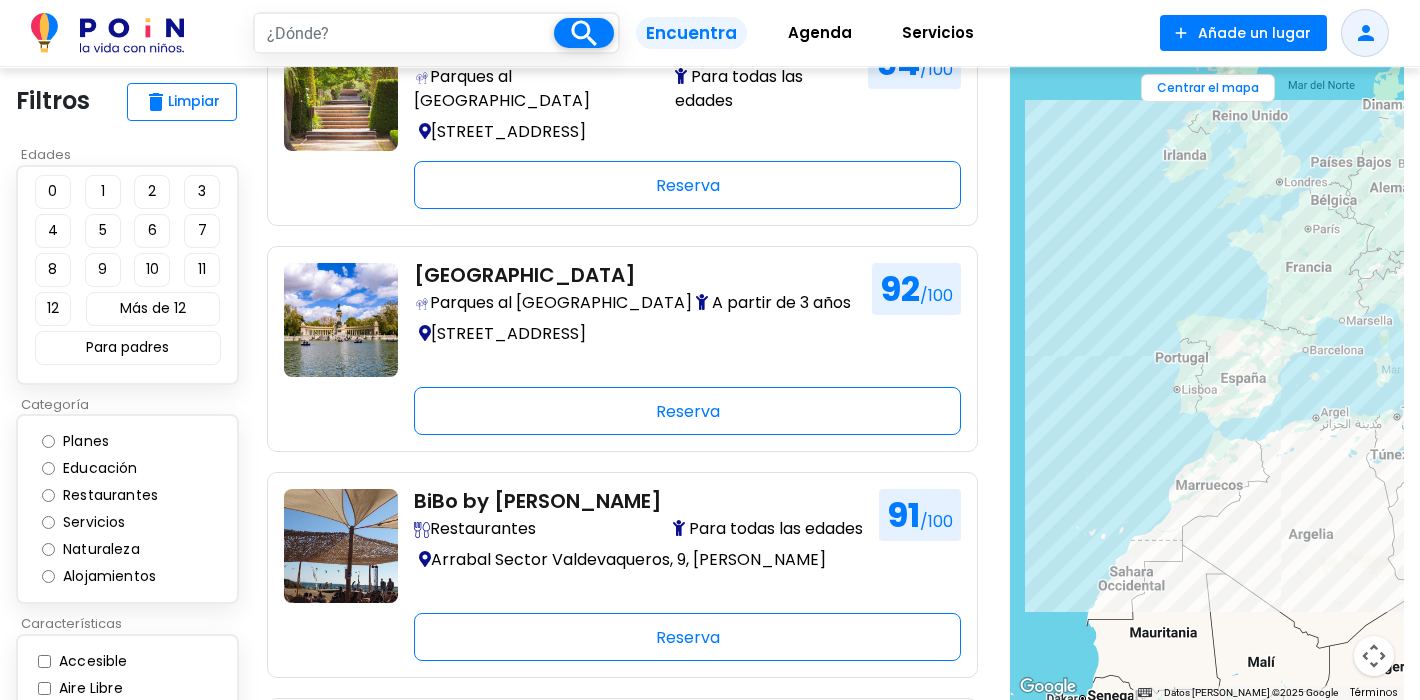 click on "Naturaleza" at bounding box center [48, 549] 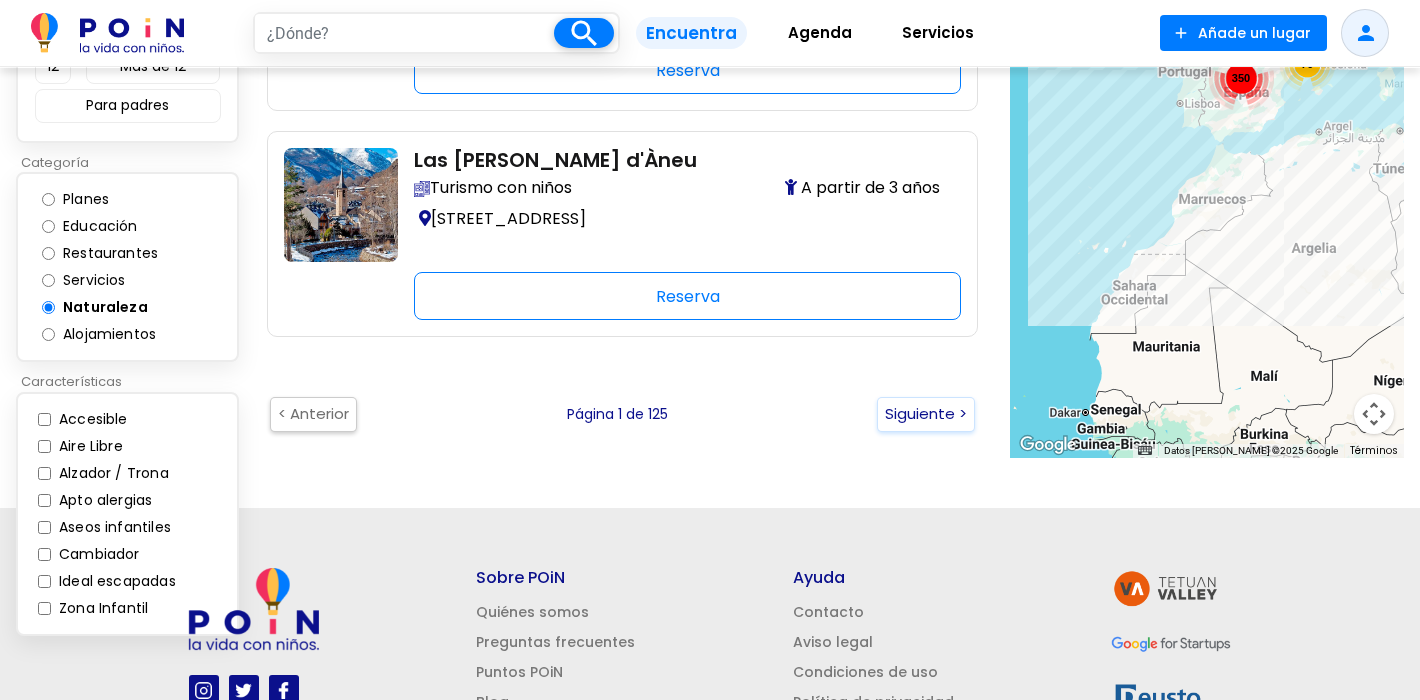 scroll, scrollTop: 4301, scrollLeft: 0, axis: vertical 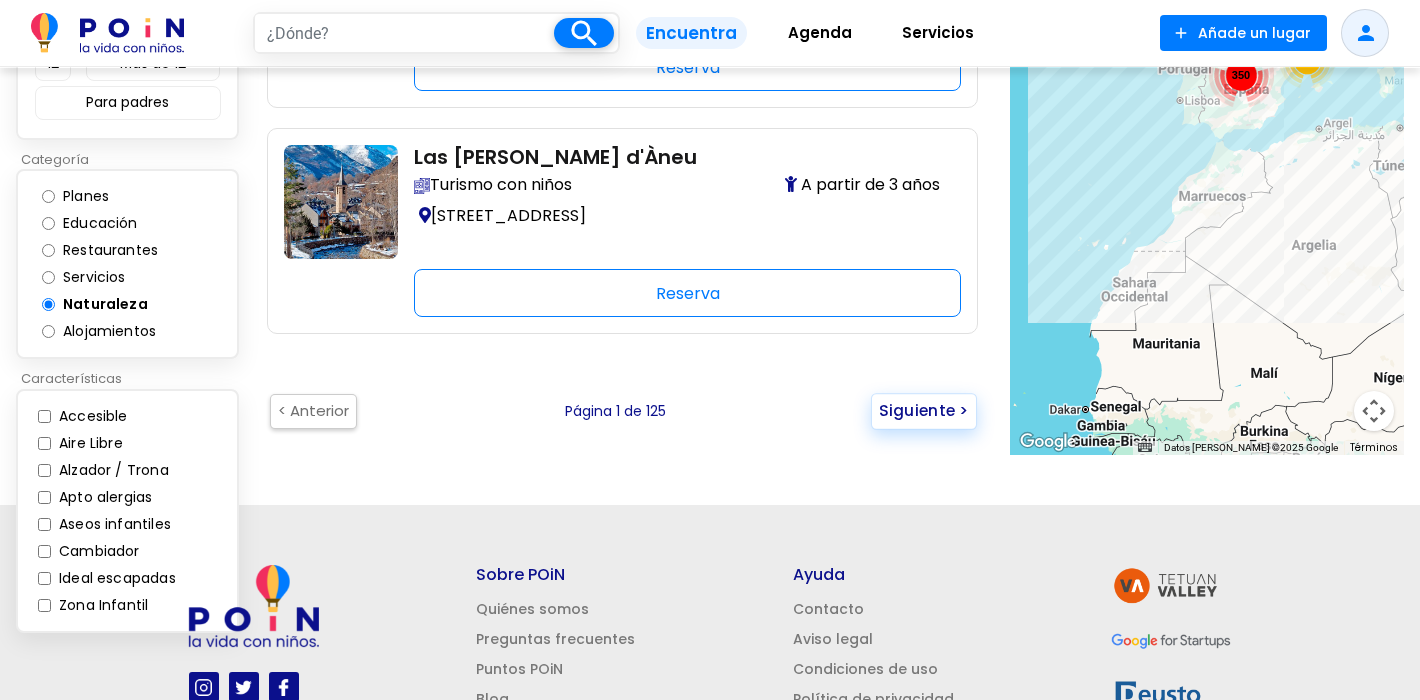 click on "Siguiente >" at bounding box center (924, 411) 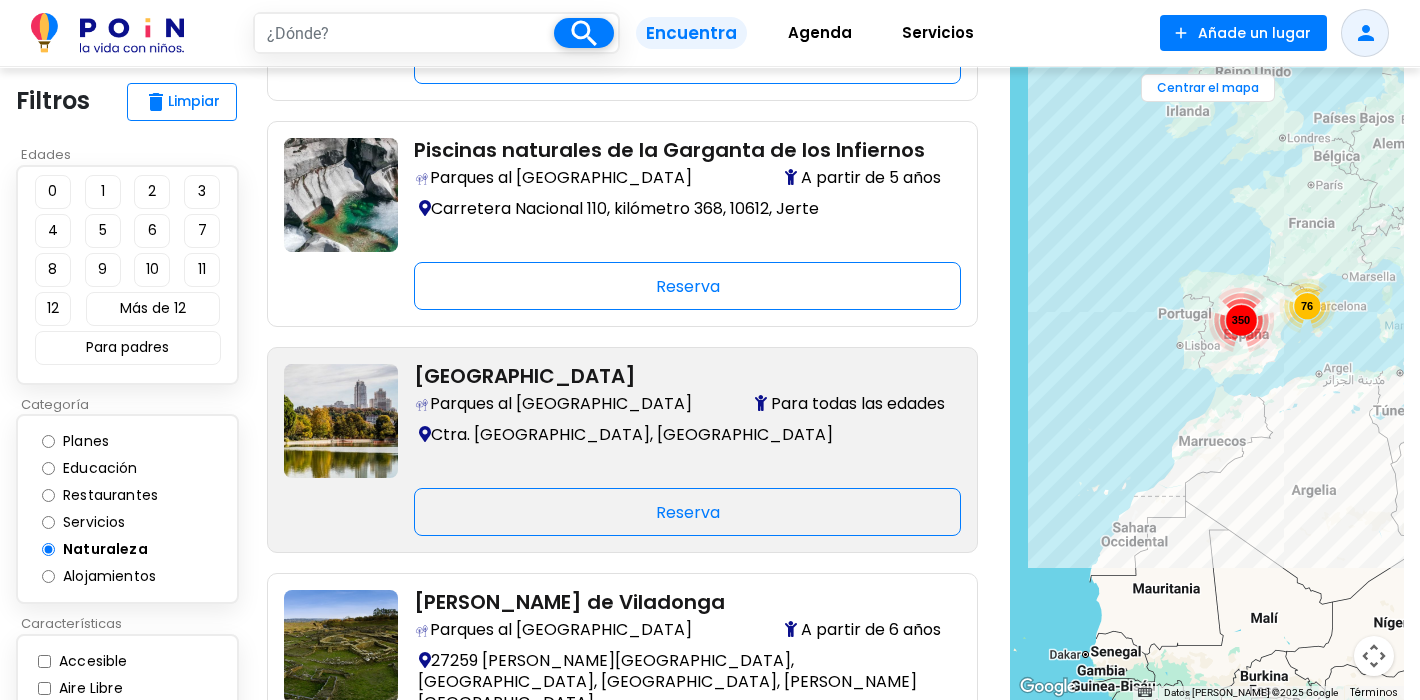 scroll, scrollTop: 2044, scrollLeft: 0, axis: vertical 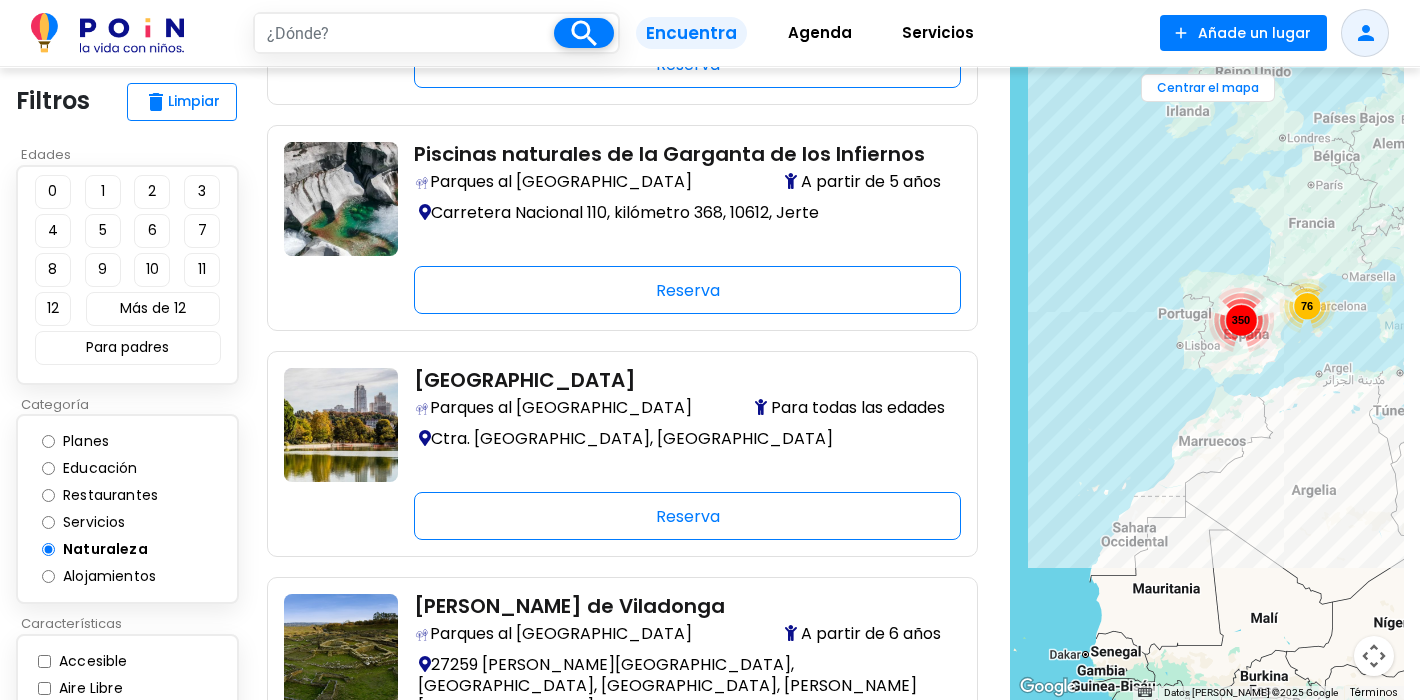 click on "Servicios" at bounding box center (102, 522) 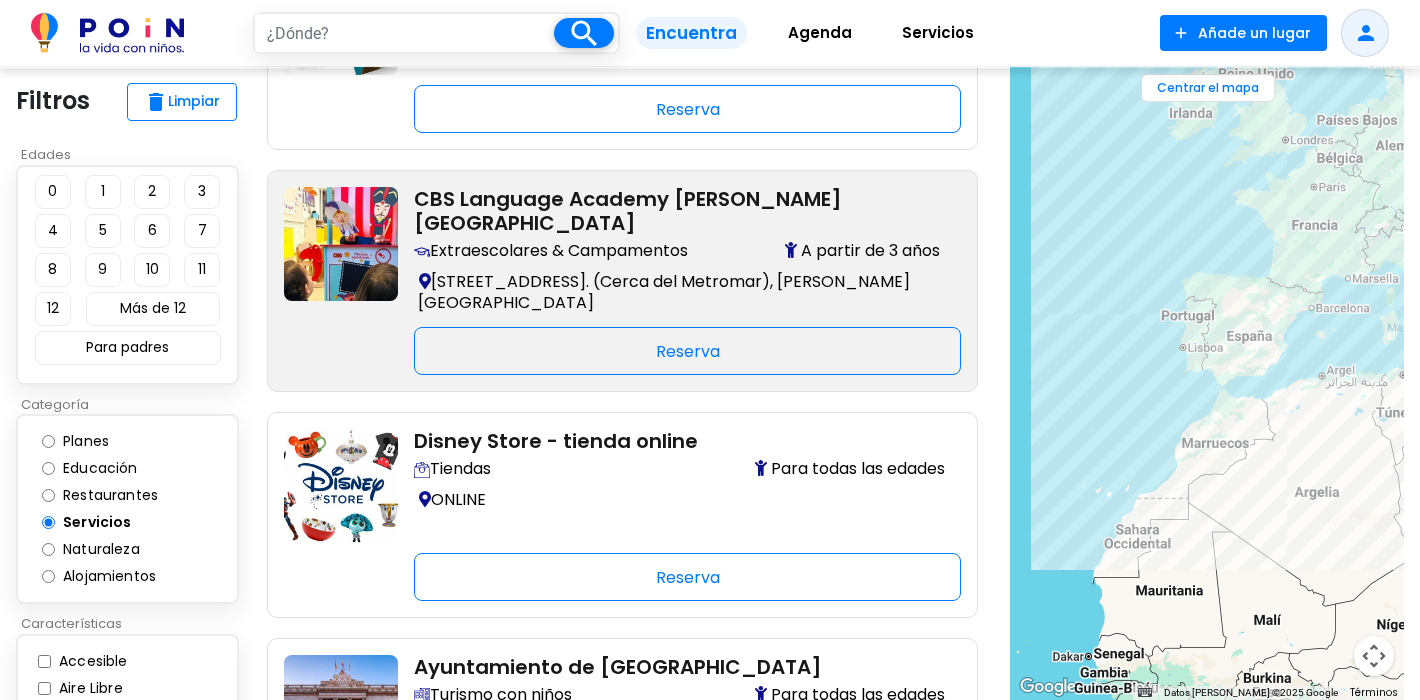 scroll, scrollTop: 1902, scrollLeft: 0, axis: vertical 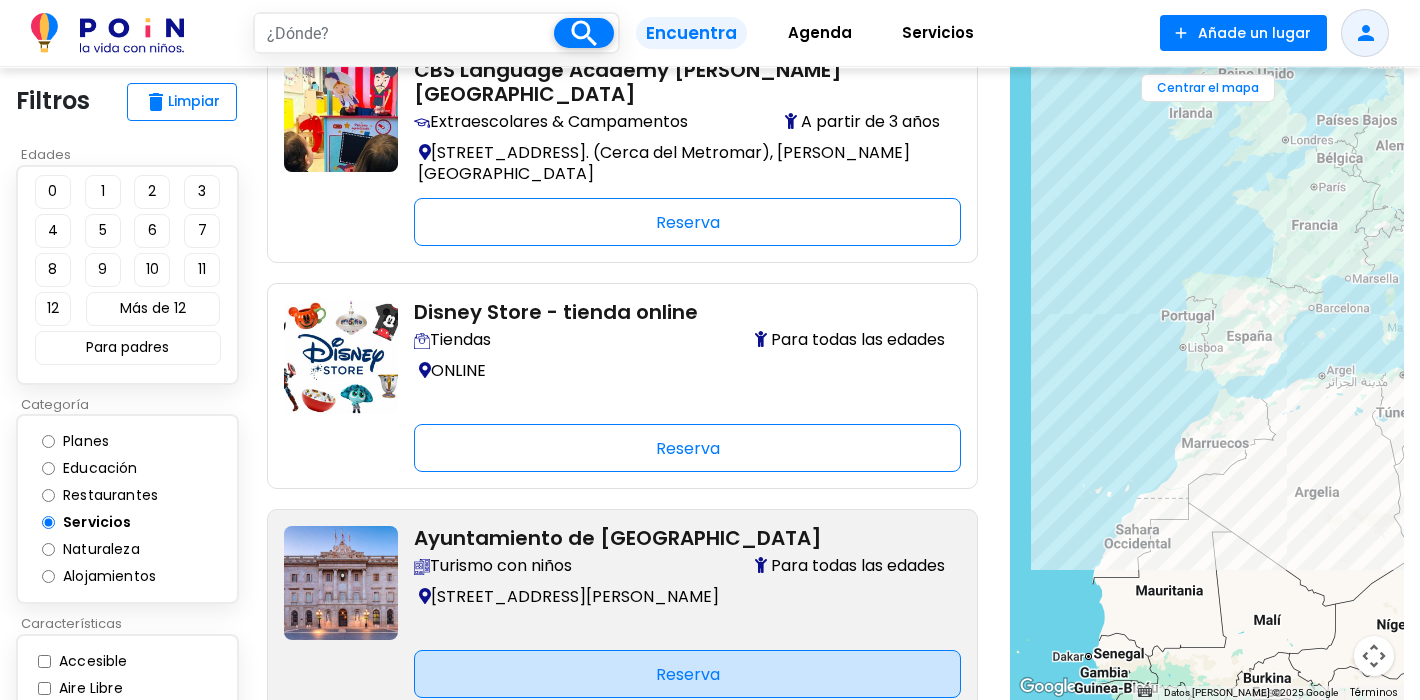 click on "Reserva" at bounding box center (687, 674) 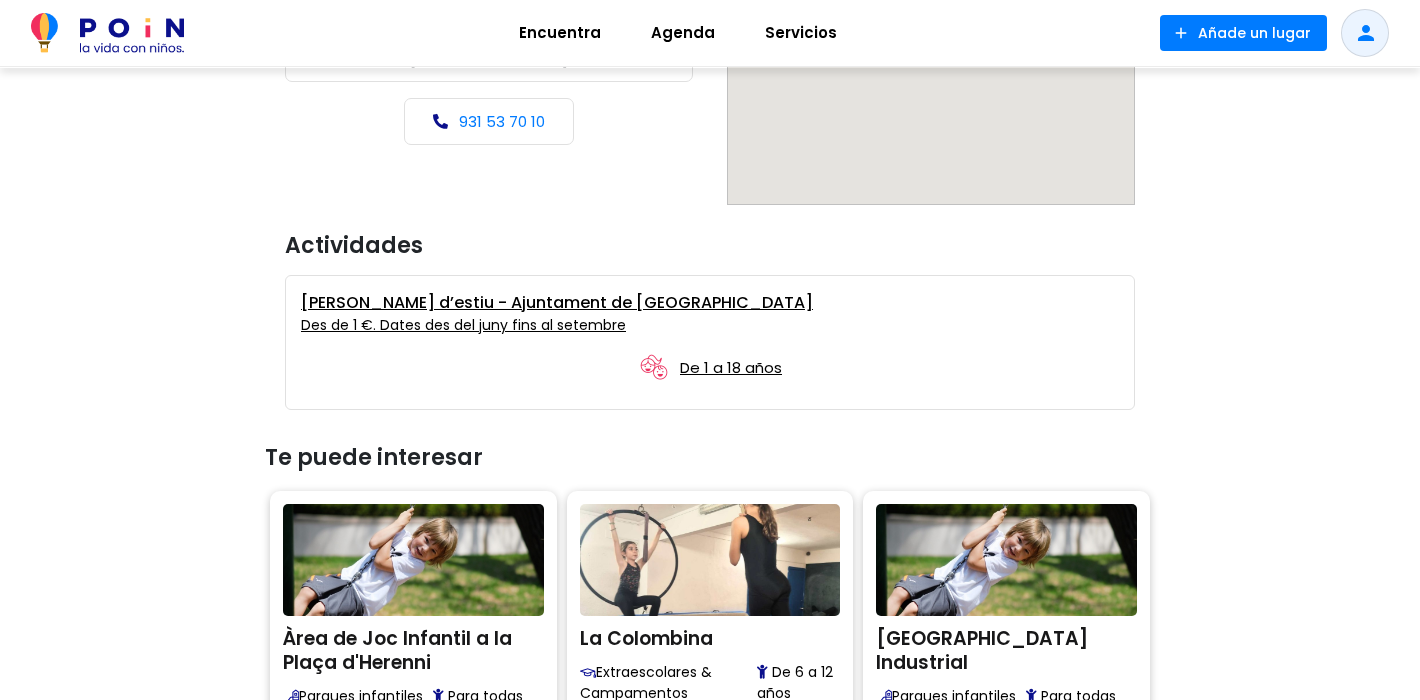scroll, scrollTop: 1362, scrollLeft: 0, axis: vertical 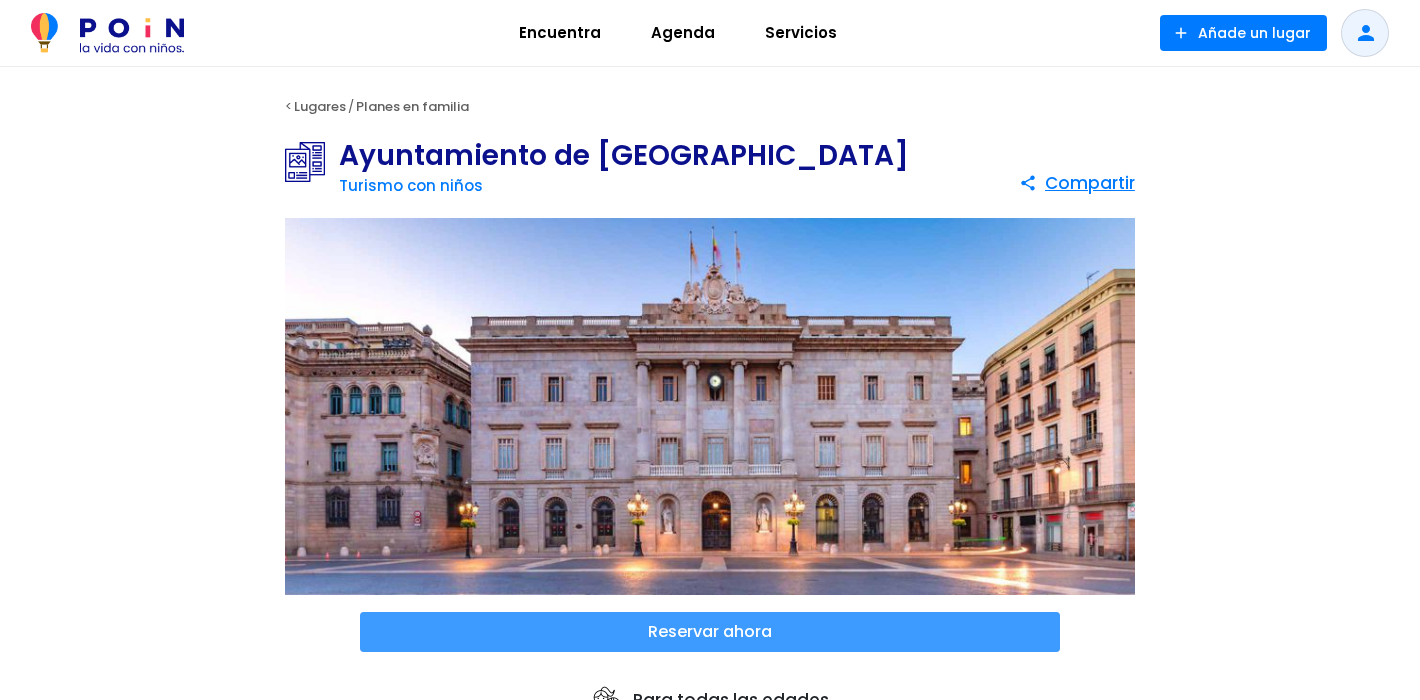click at bounding box center (710, 632) 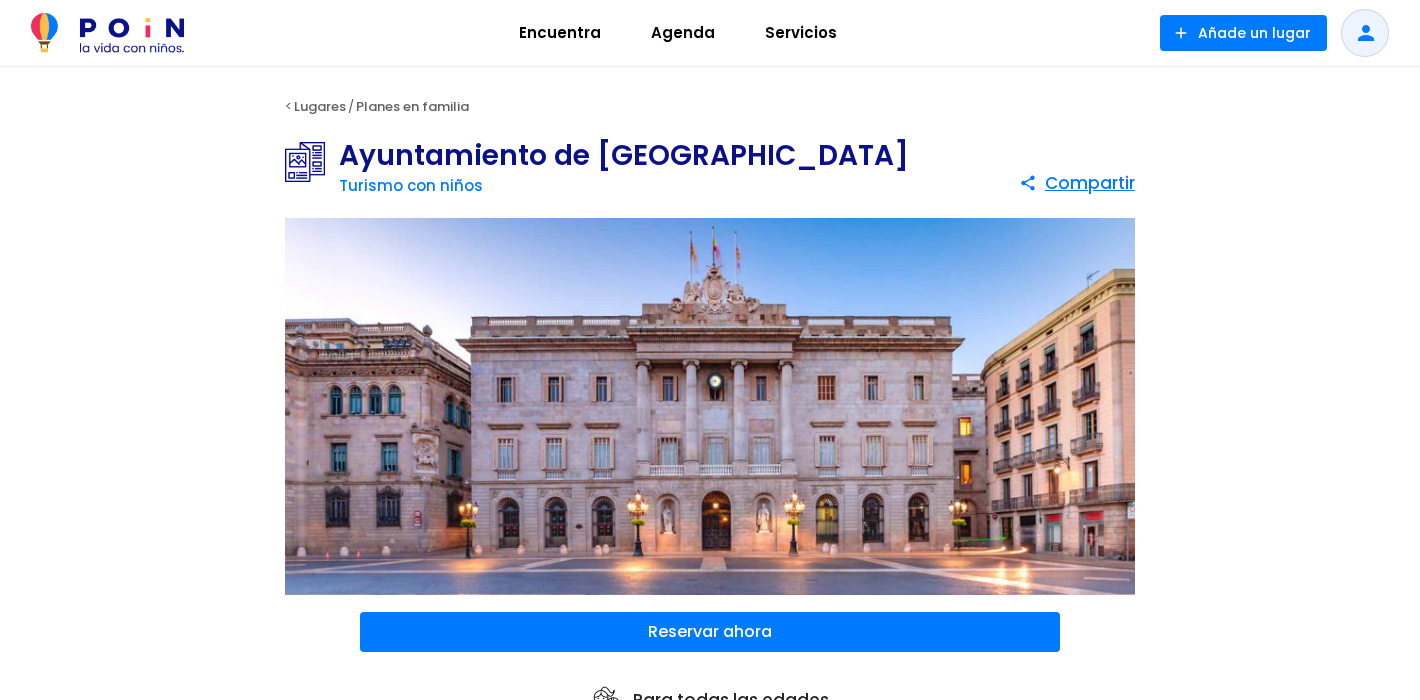 scroll, scrollTop: 1362, scrollLeft: 0, axis: vertical 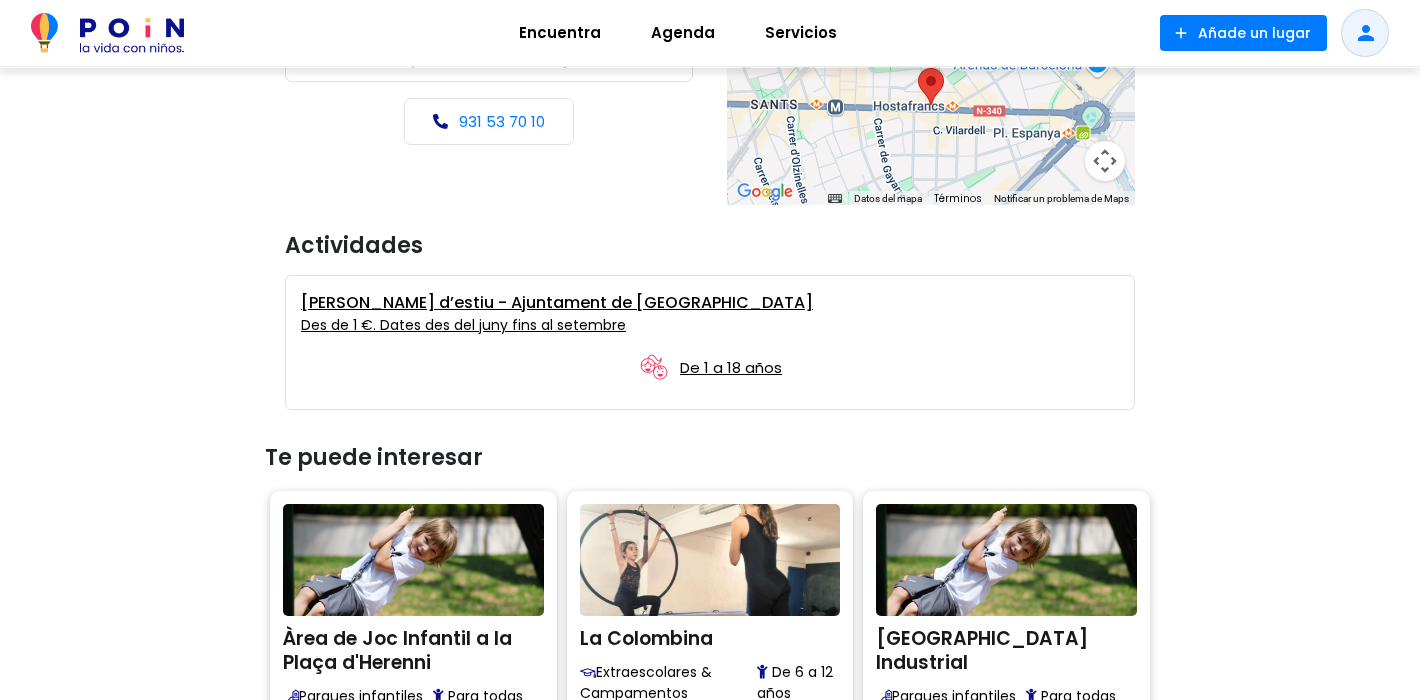 click on "[PERSON_NAME] d’estiu - Ajuntament de [GEOGRAPHIC_DATA]" at bounding box center [710, 303] 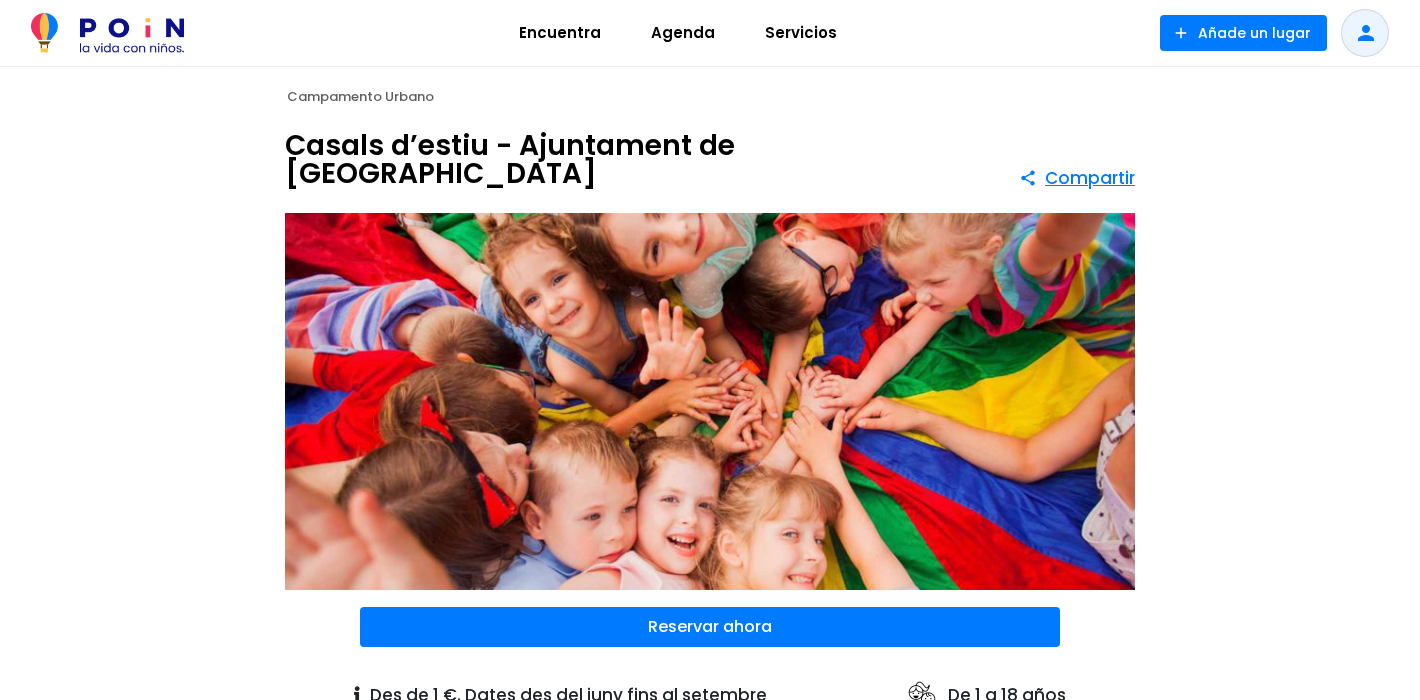 scroll, scrollTop: 0, scrollLeft: 0, axis: both 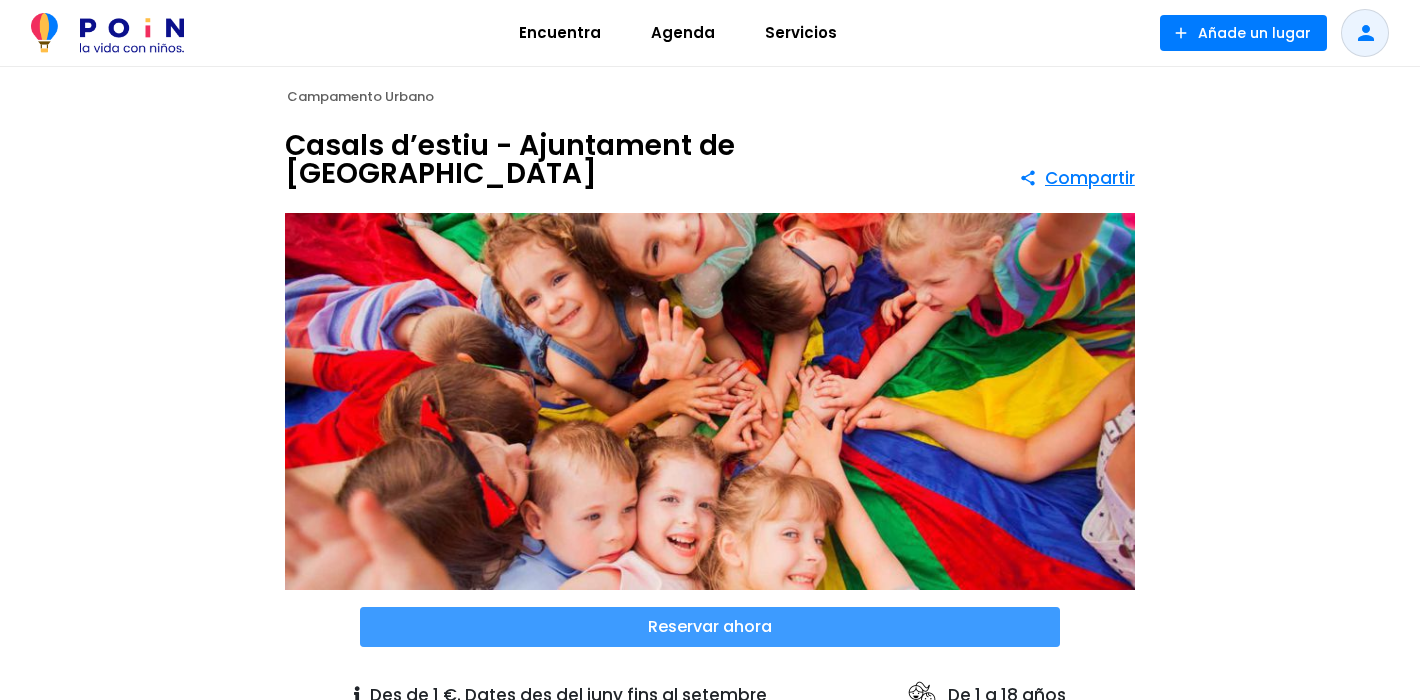 click at bounding box center (710, 627) 